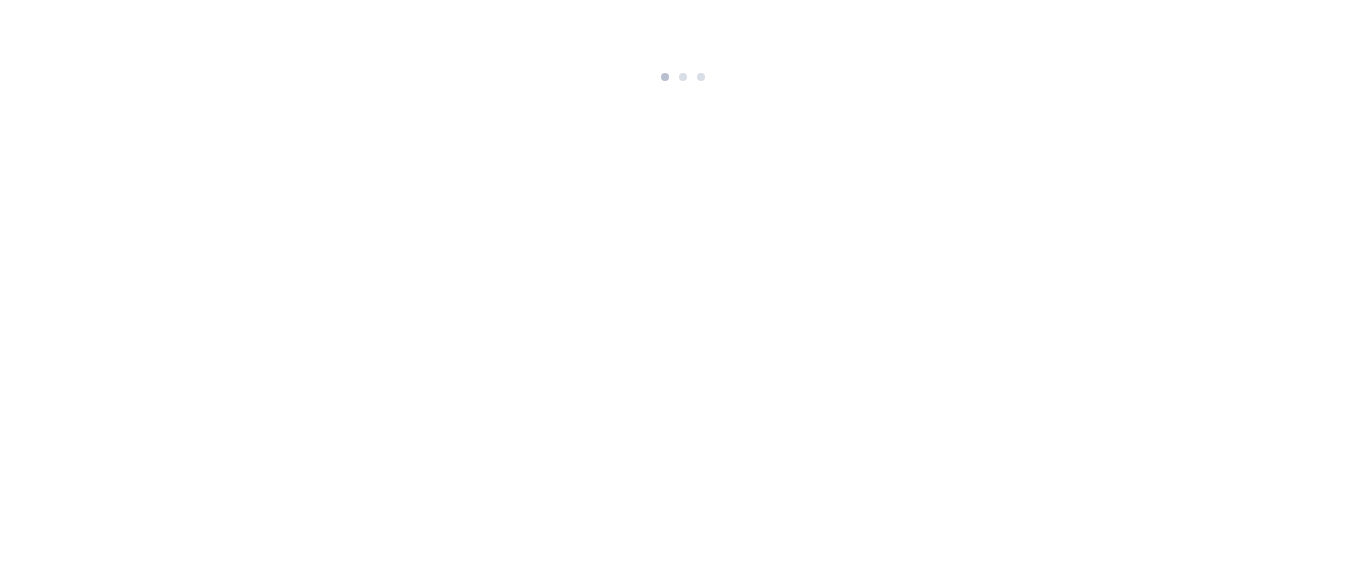 scroll, scrollTop: 0, scrollLeft: 0, axis: both 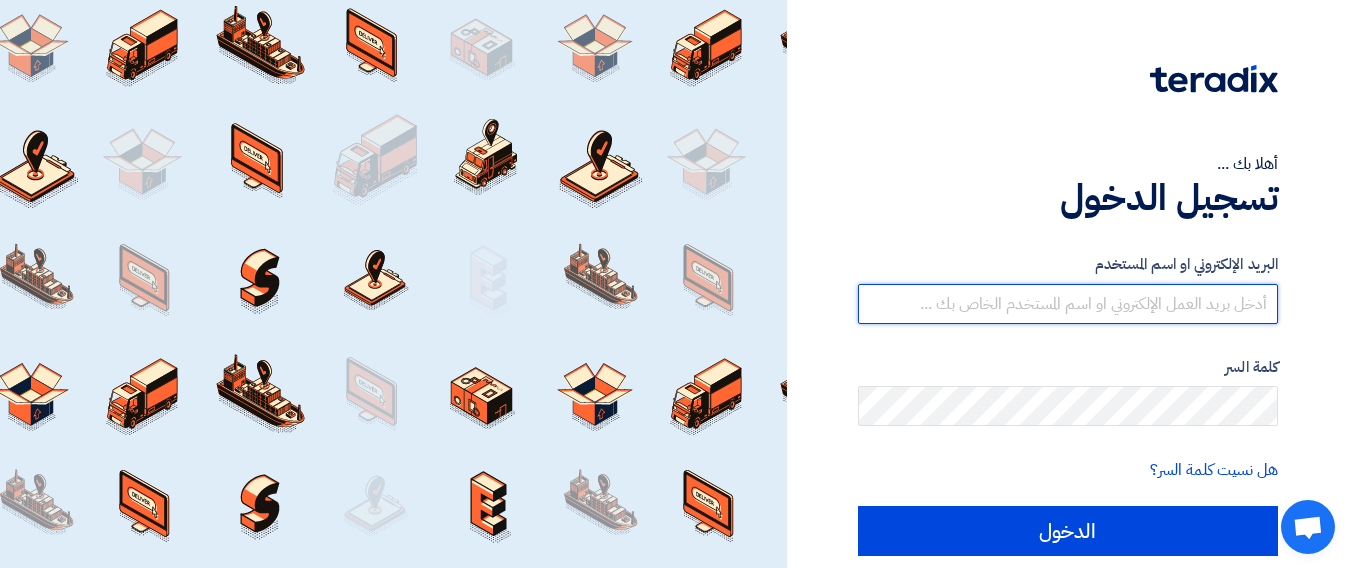 click at bounding box center [1068, 304] 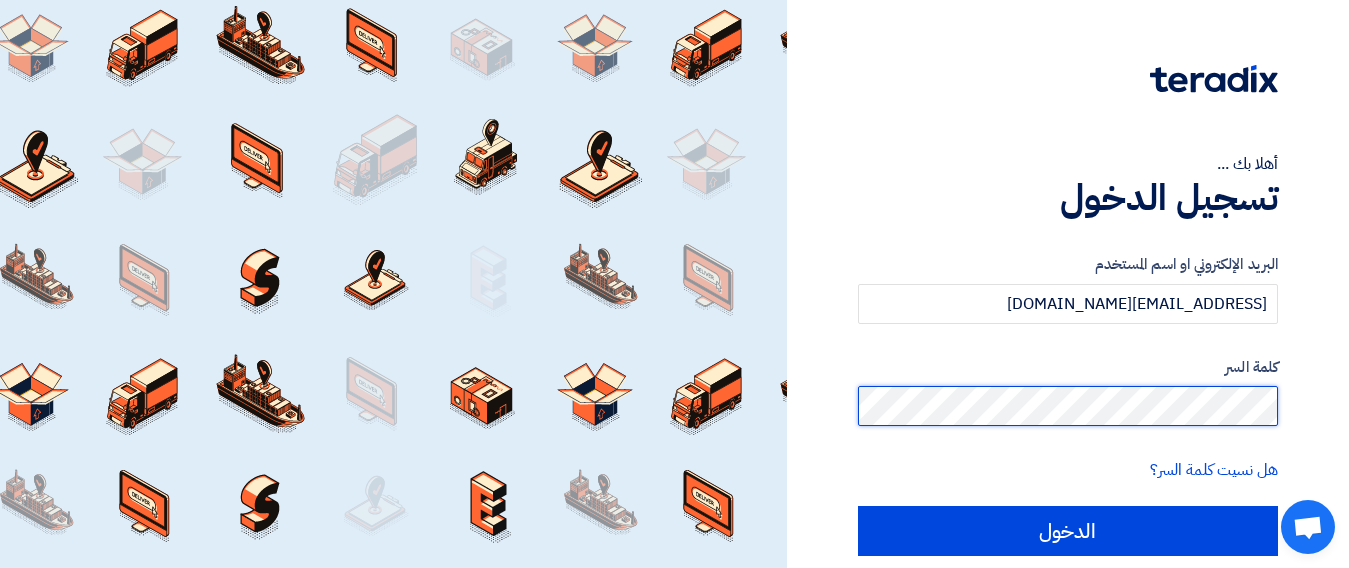 click on "الدخول" 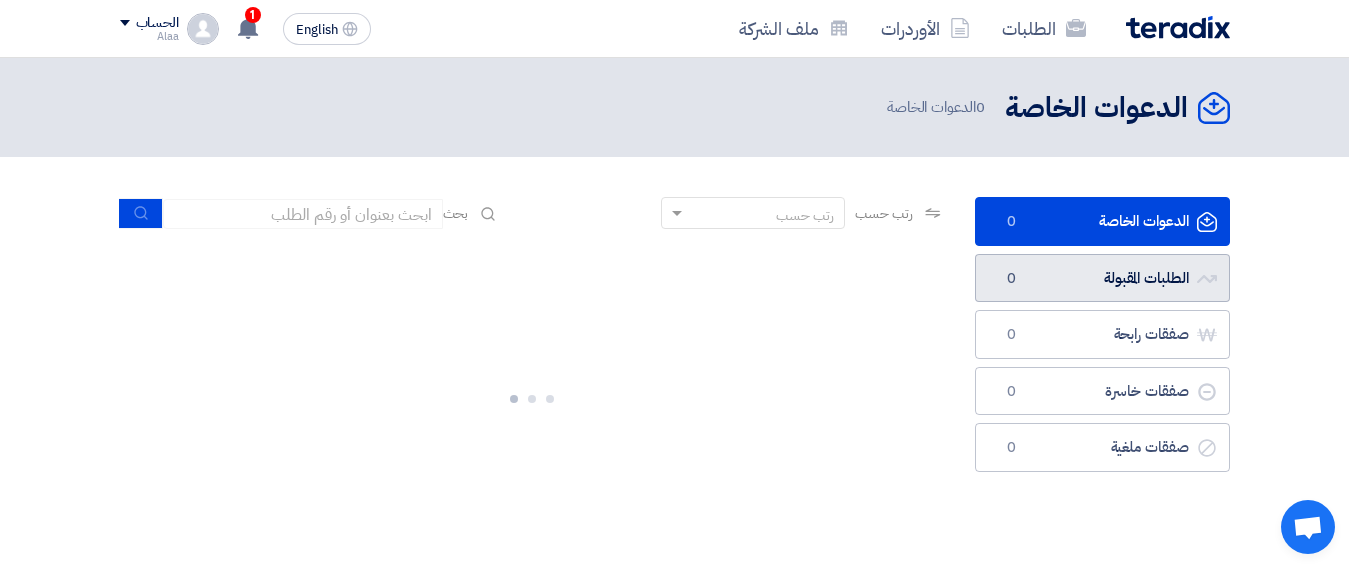 click on "الطلبات المقبولة
الطلبات المقبولة
0" 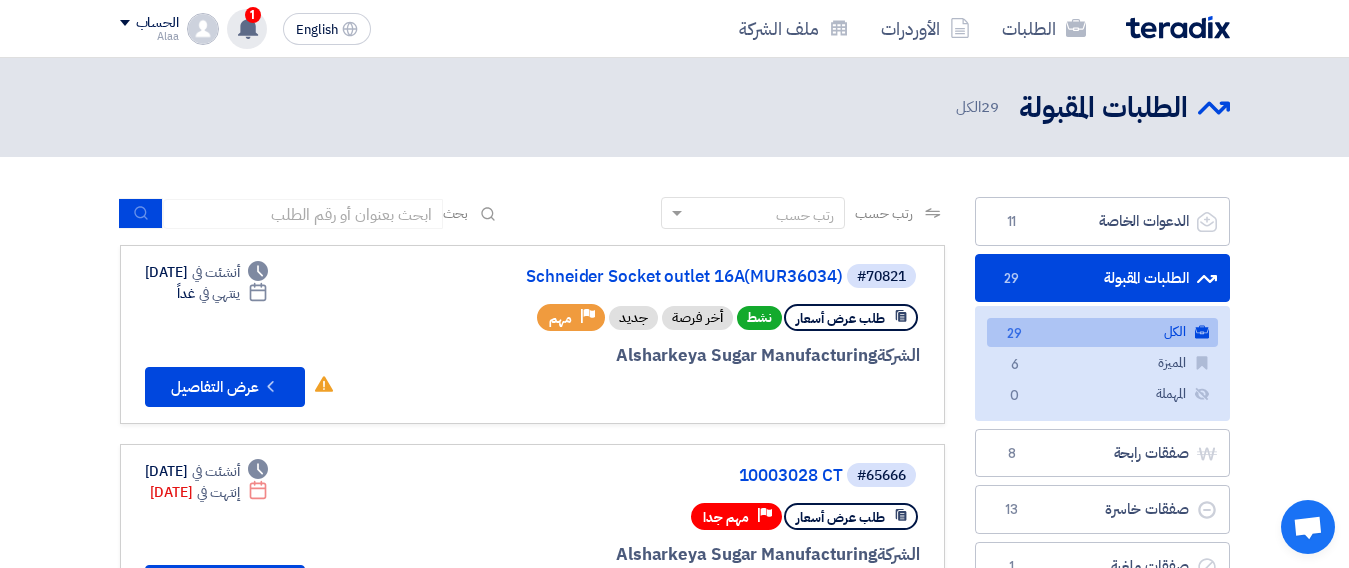 click on "1" 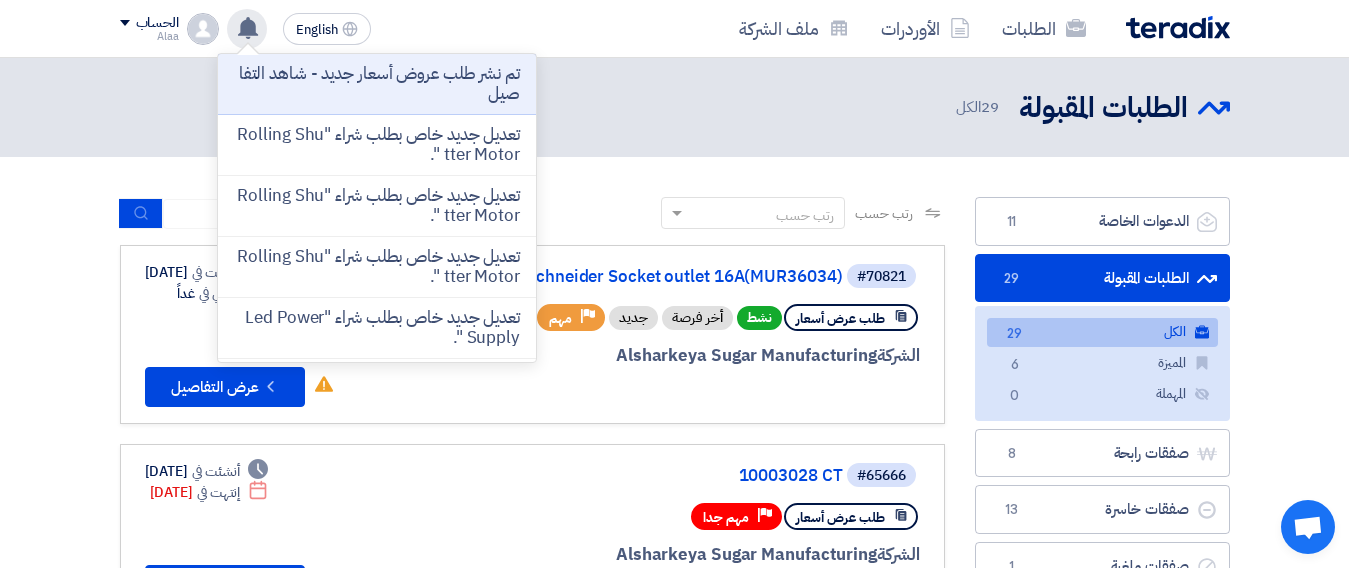 click 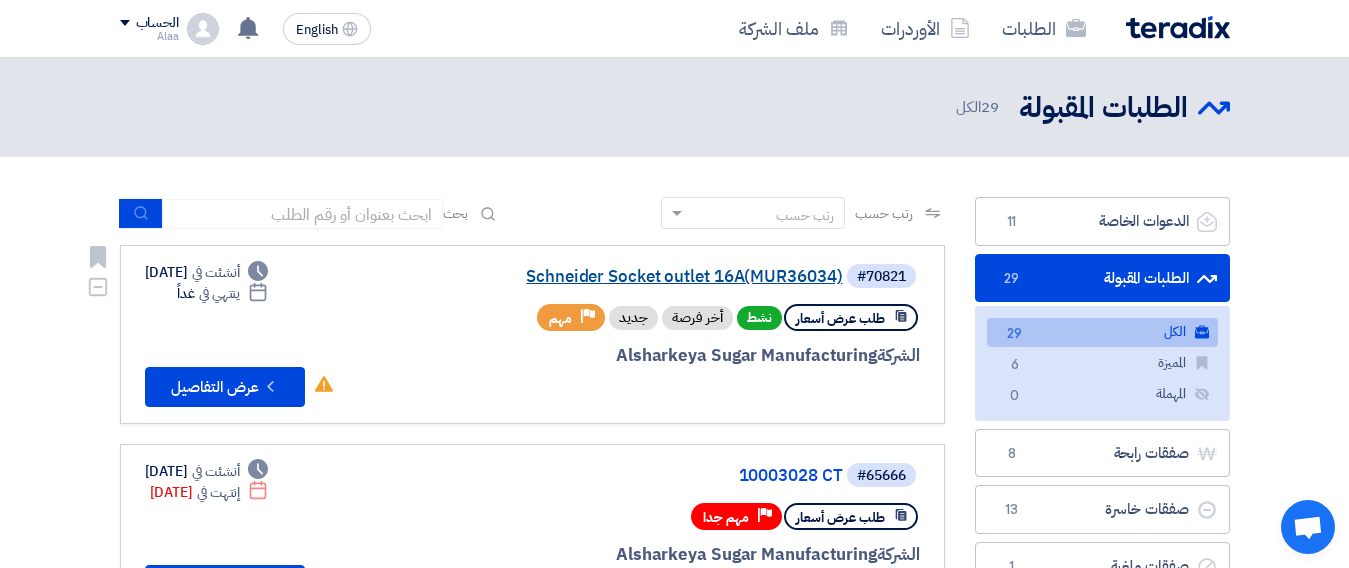 click on "Schneider Socket outlet 16A(MUR36034)" 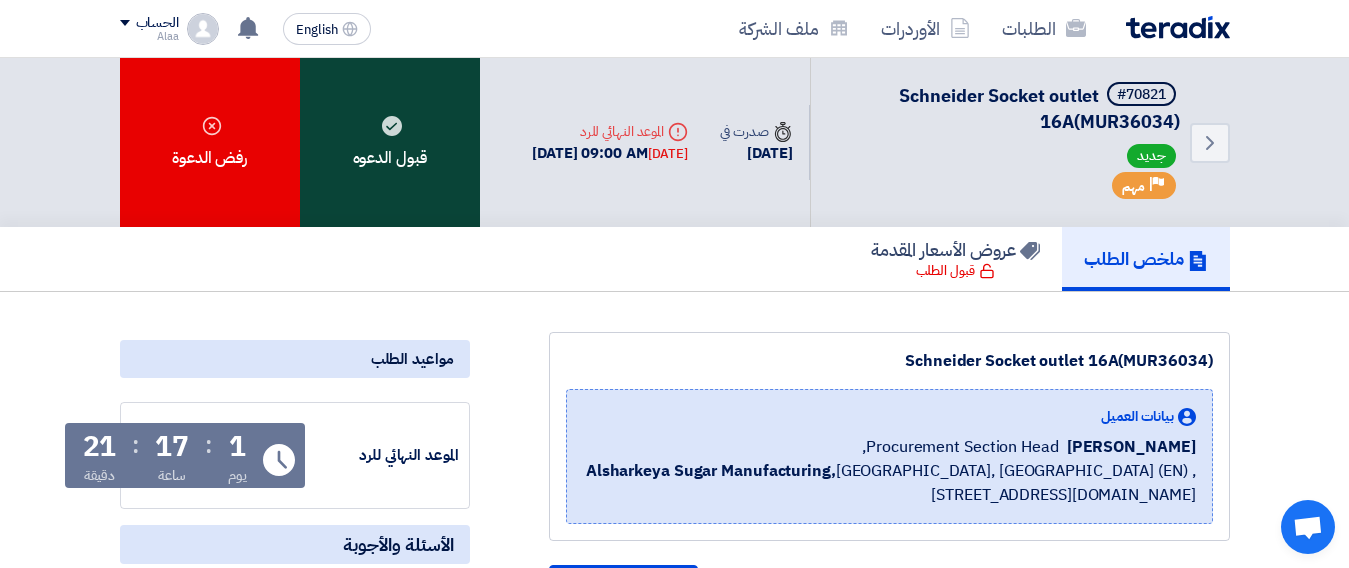 click 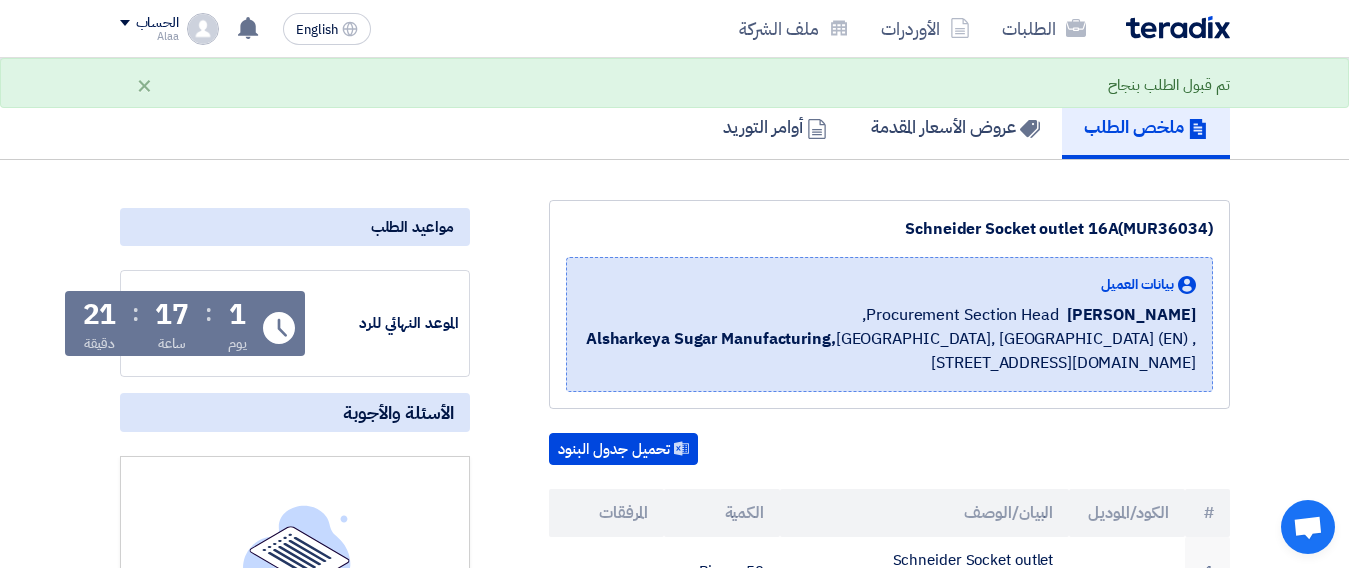 scroll, scrollTop: 42, scrollLeft: 0, axis: vertical 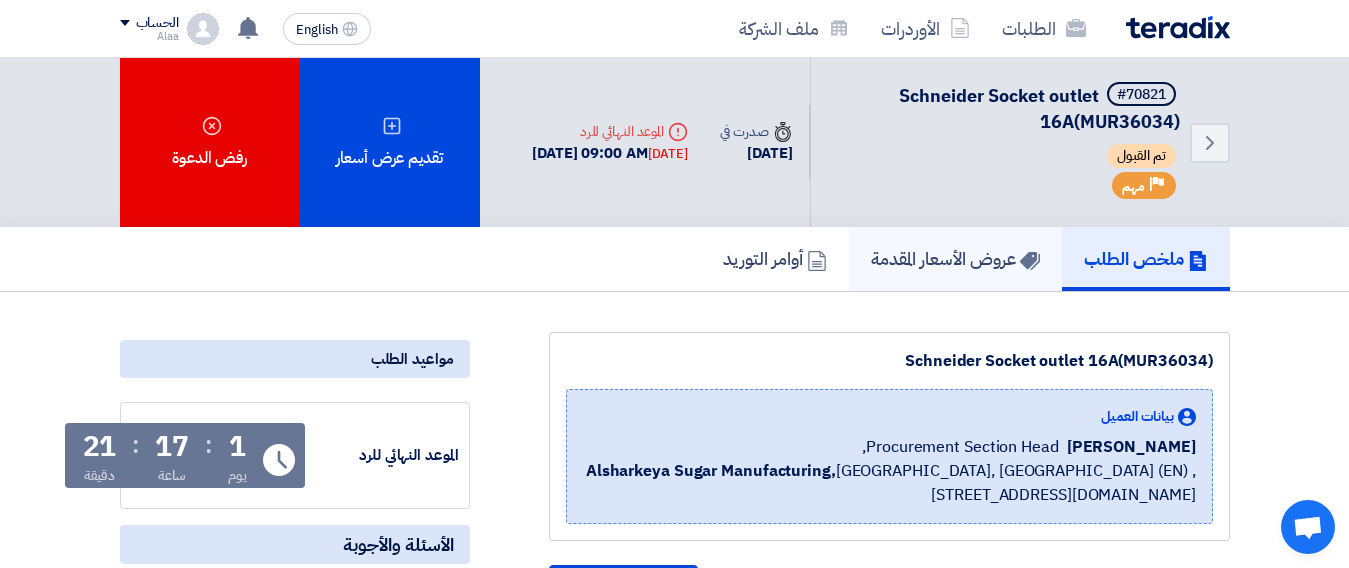 click on "عروض الأسعار المقدمة" 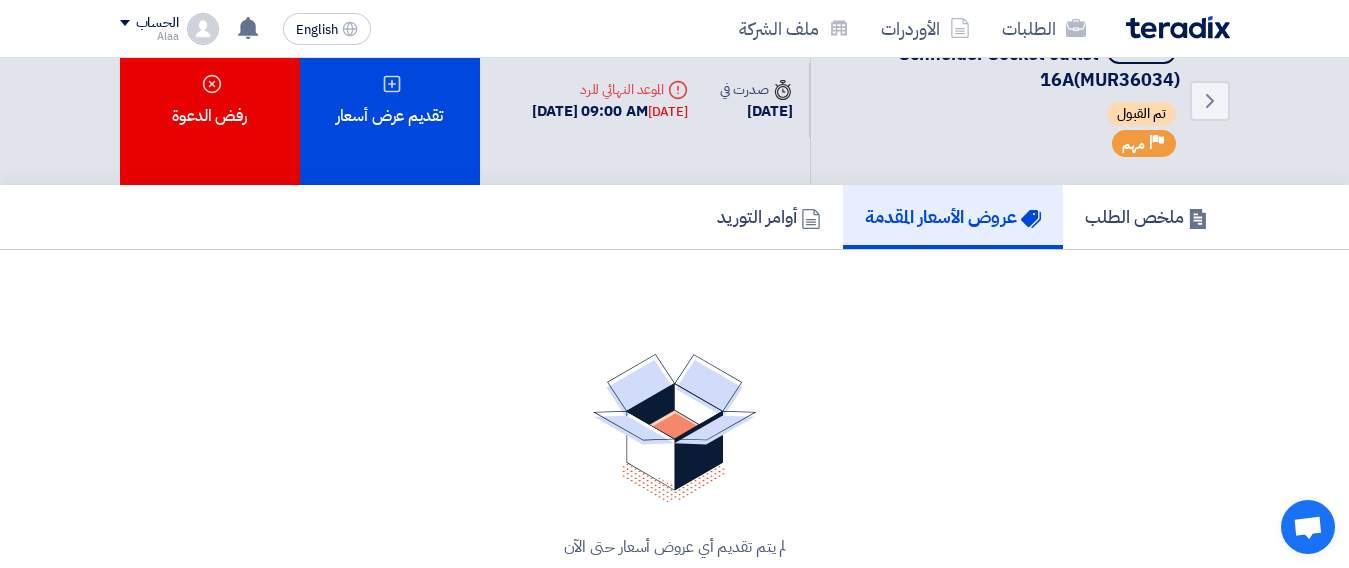 scroll, scrollTop: 0, scrollLeft: 0, axis: both 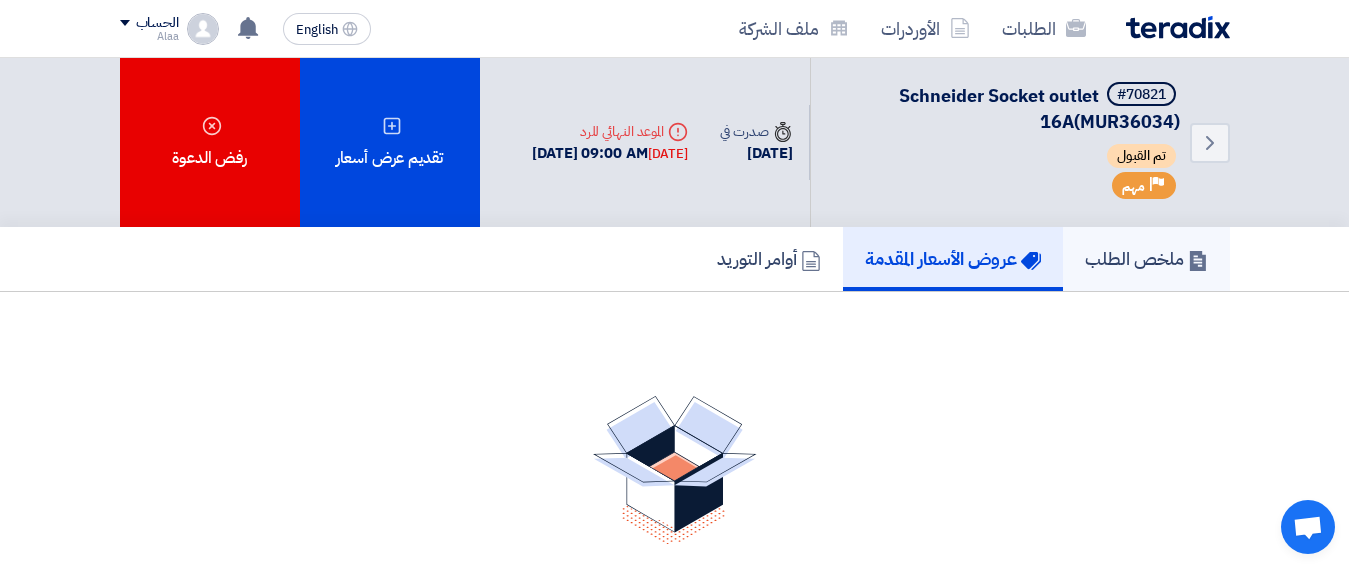click on "ملخص الطلب" 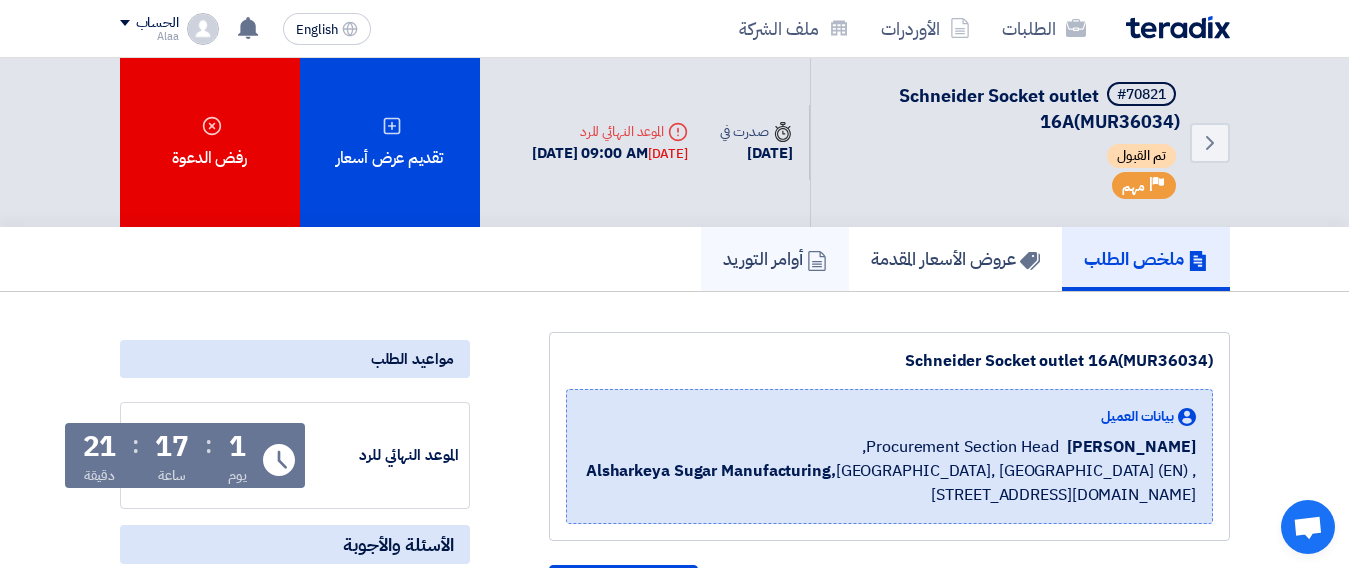 click on "أوامر التوريد" 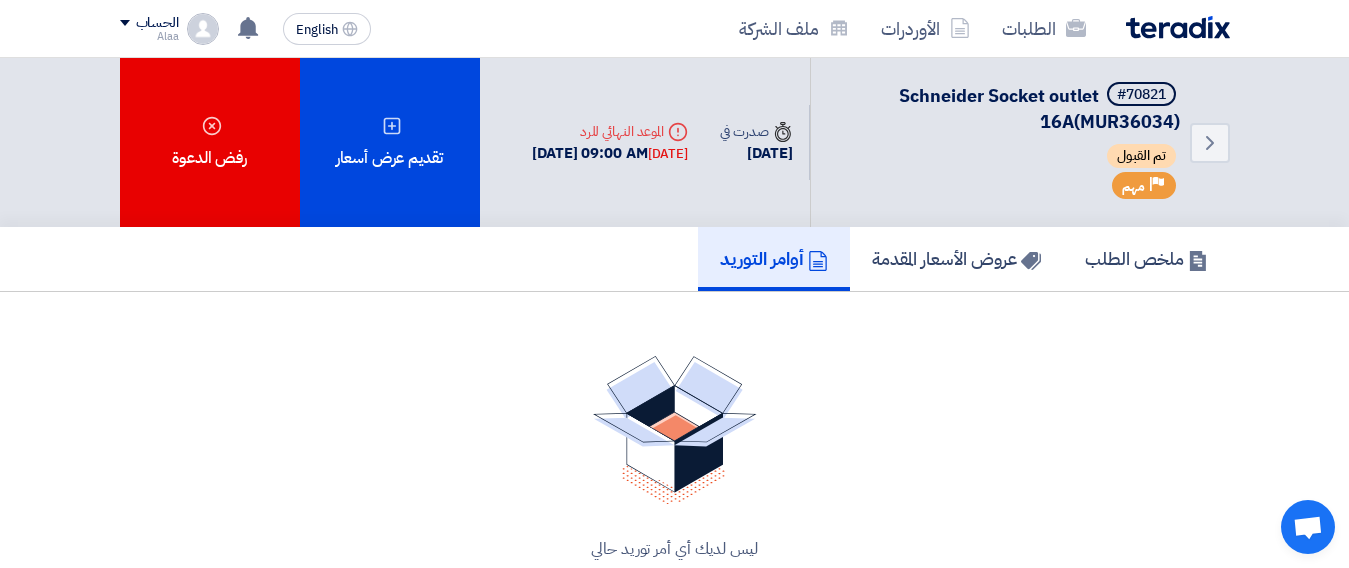 click 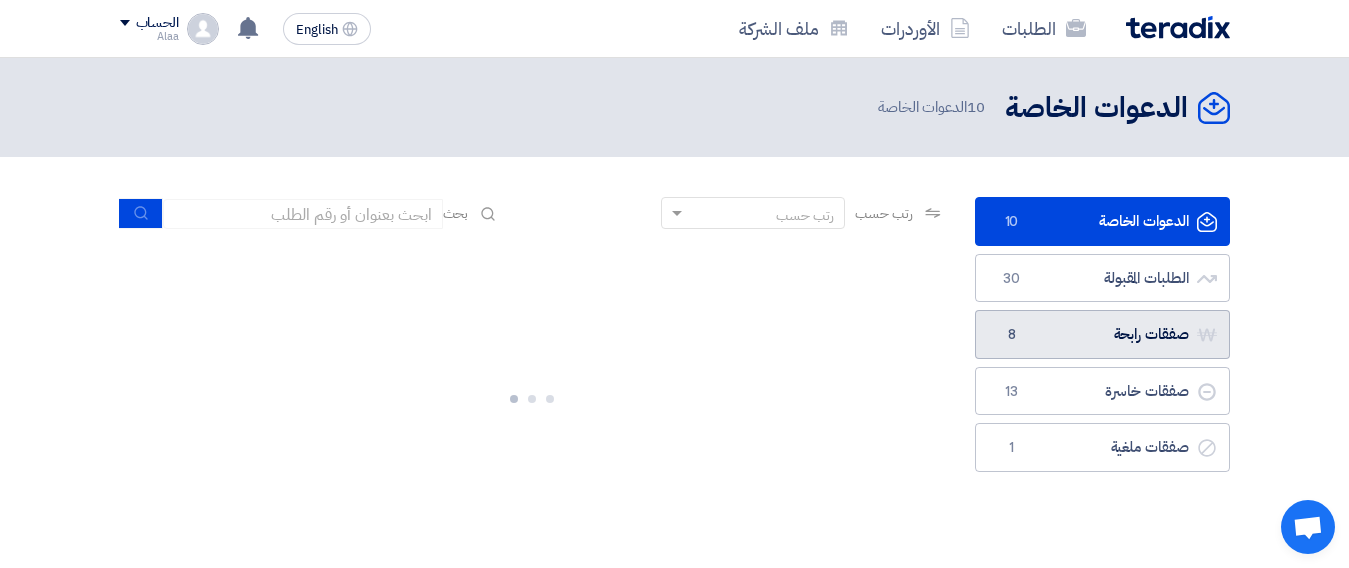 click on "صفقات رابحة
صفقات رابحة
8" 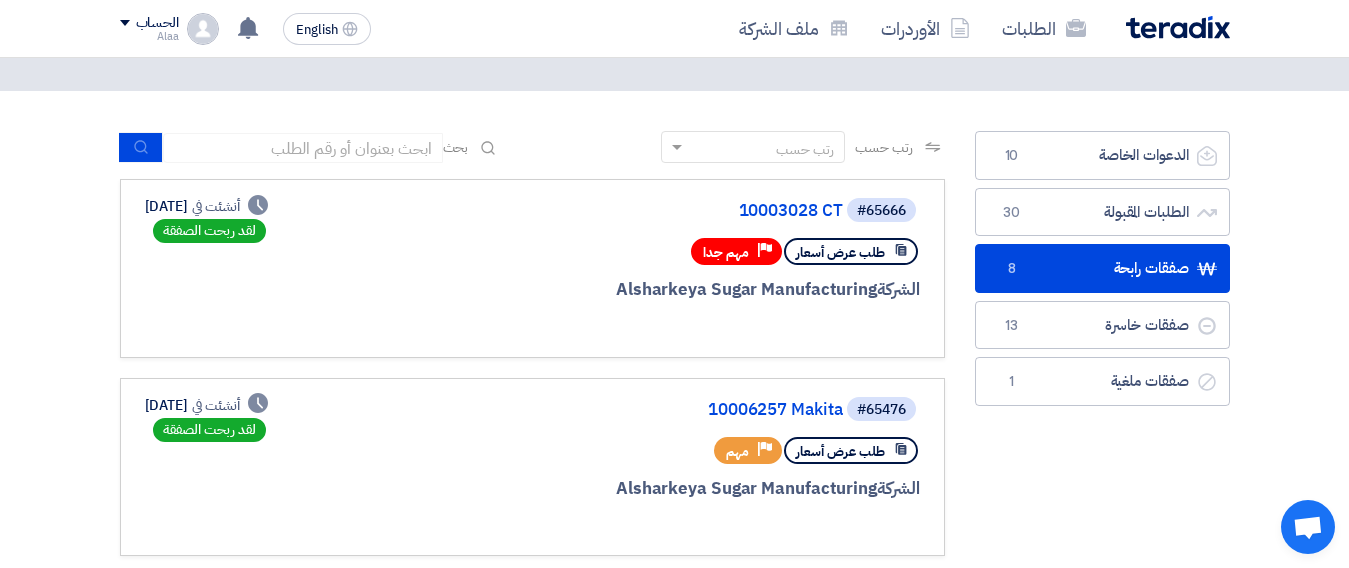 scroll, scrollTop: 72, scrollLeft: 0, axis: vertical 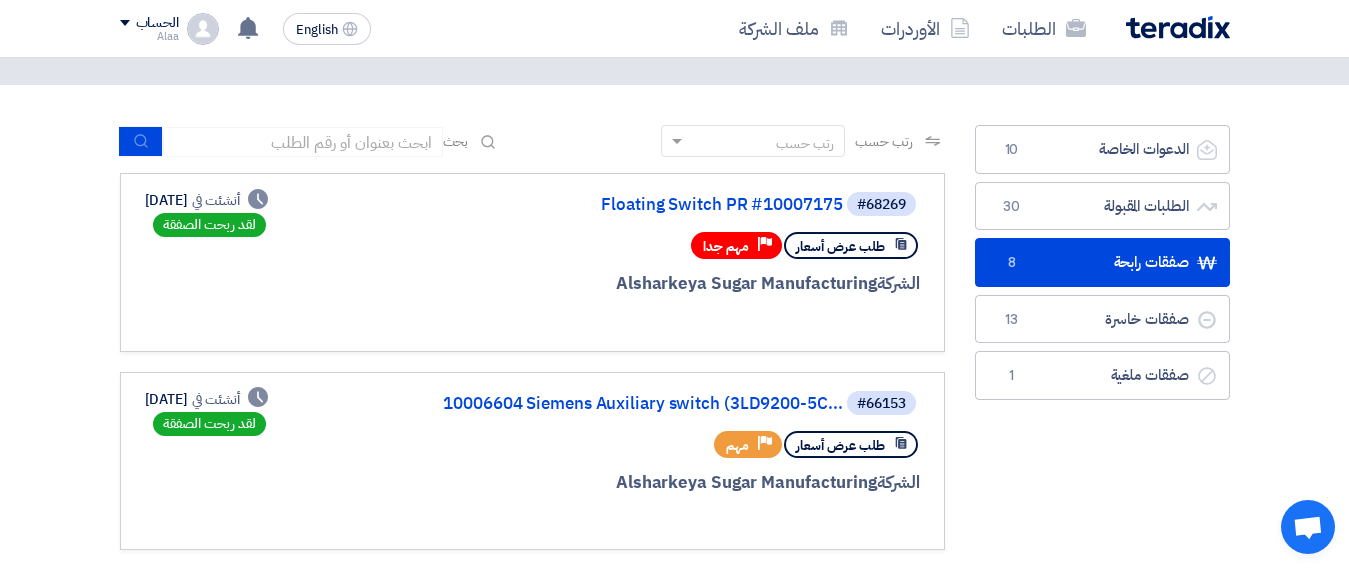 click on "Floating Switch PR #10007175" 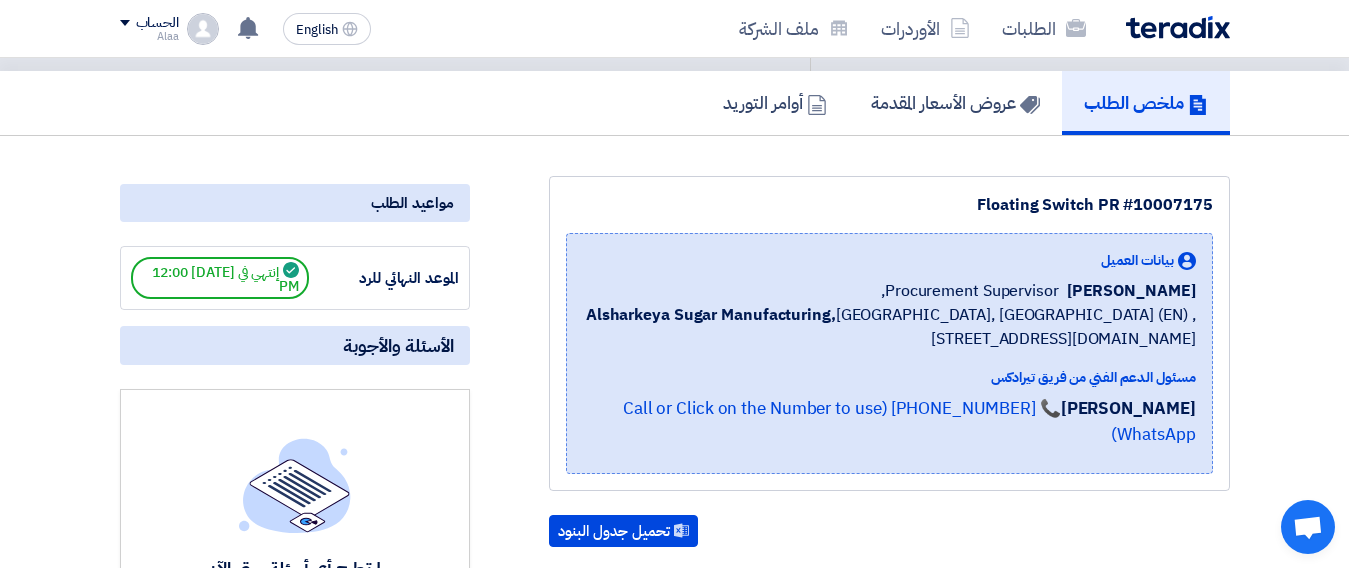 scroll, scrollTop: 0, scrollLeft: 0, axis: both 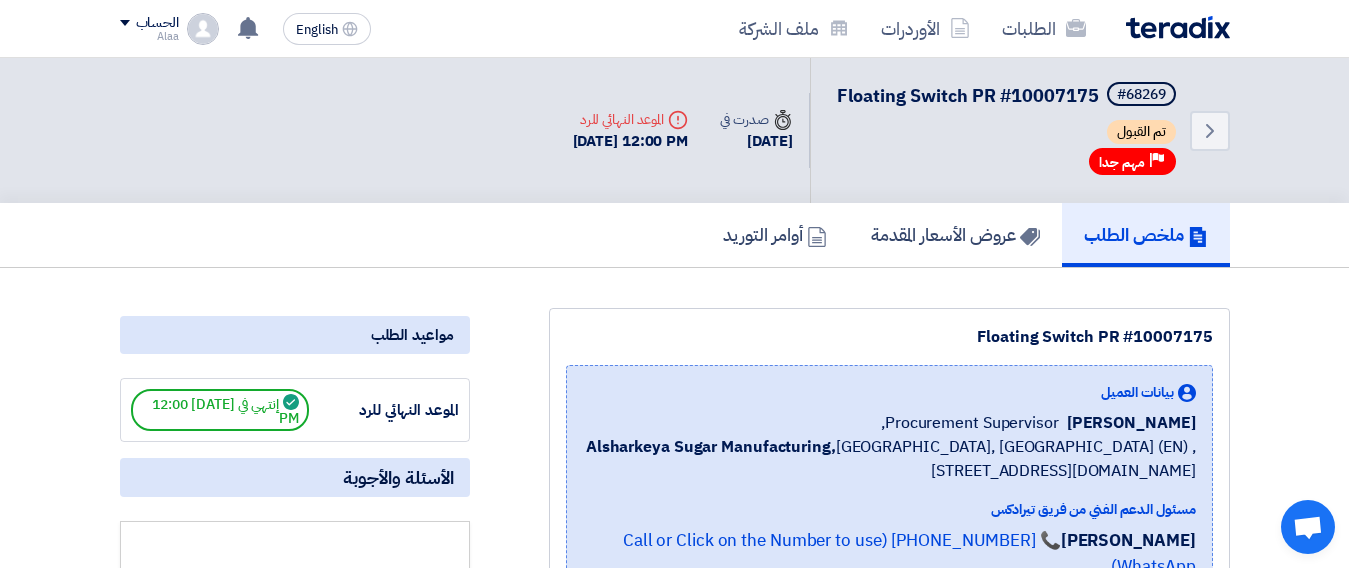 click on "الطلبات
الأوردرات
ملف الشركة" 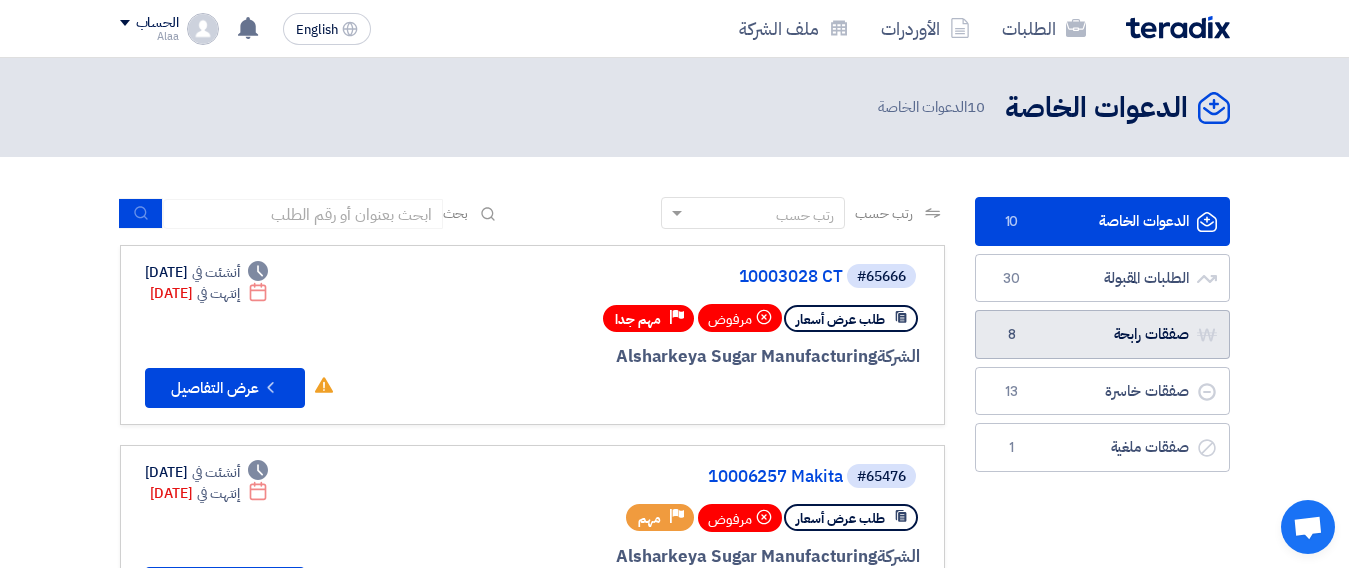 click on "صفقات رابحة
صفقات رابحة
8" 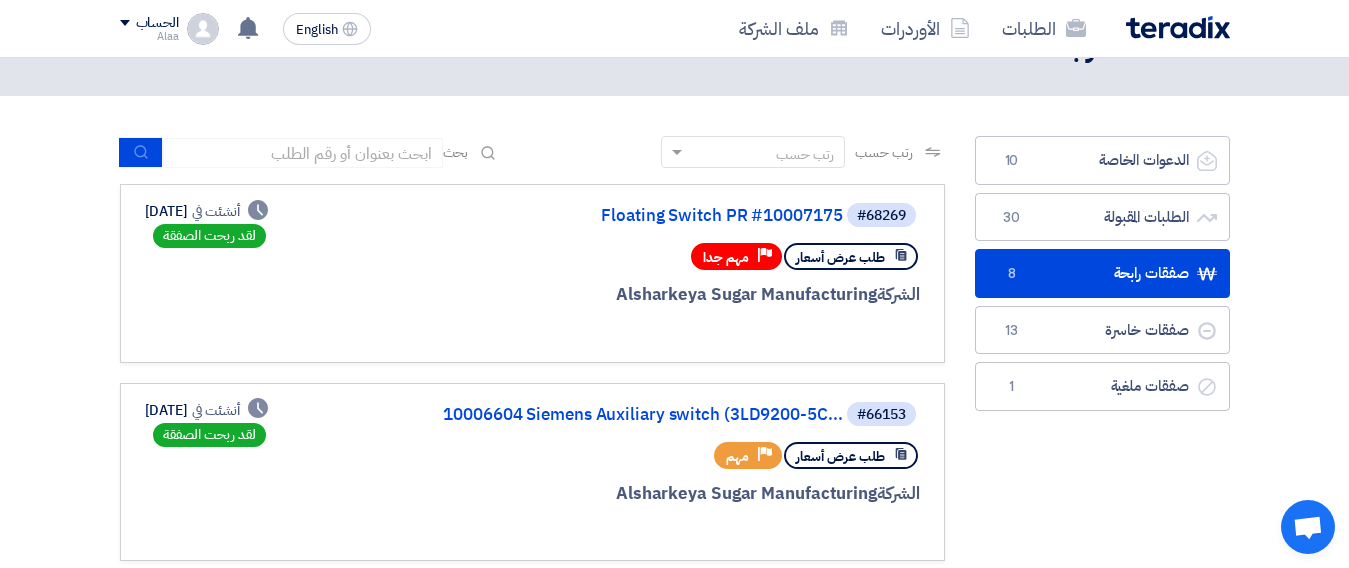 scroll, scrollTop: 70, scrollLeft: 0, axis: vertical 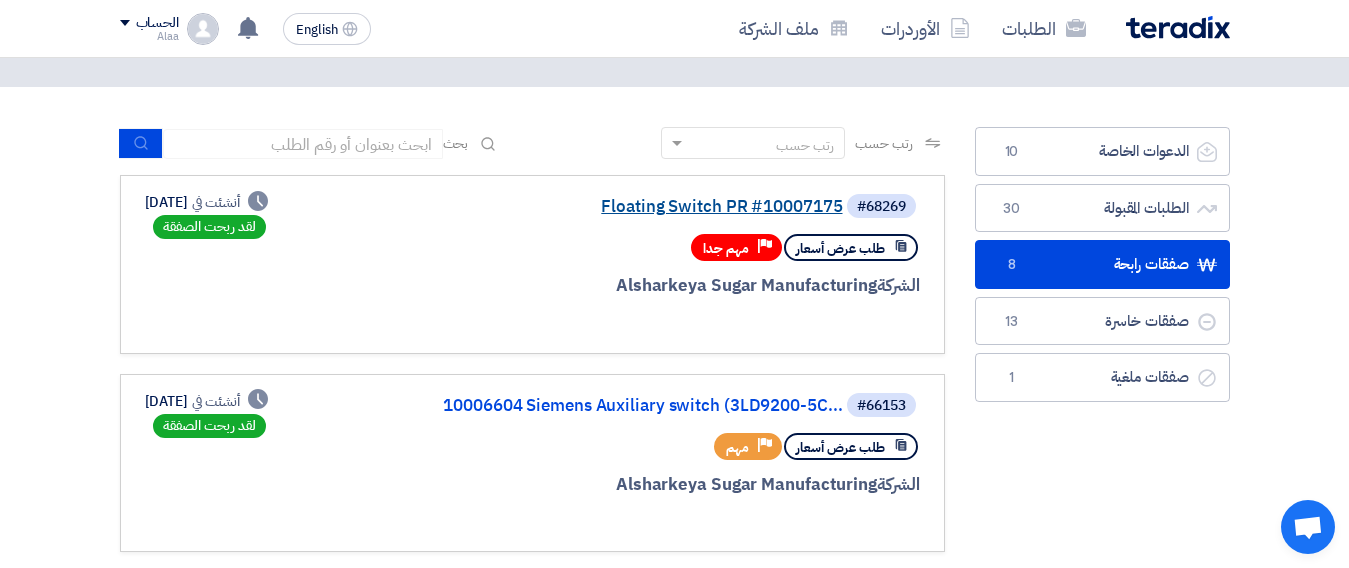 click on "Floating Switch PR #10007175" 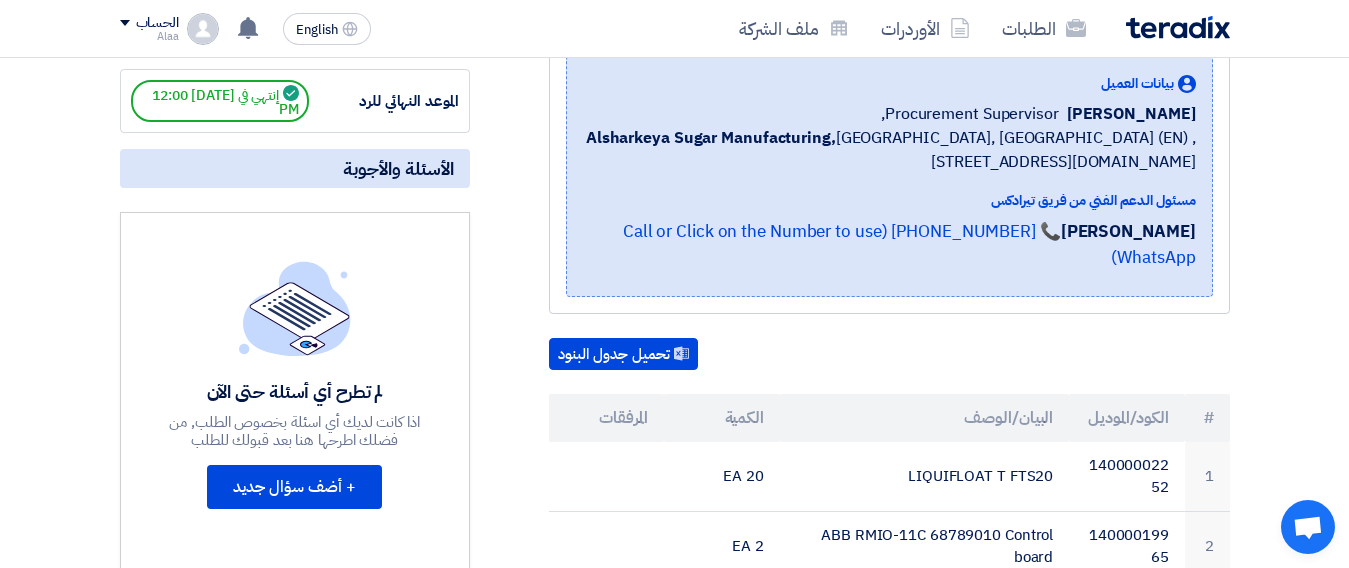scroll, scrollTop: 0, scrollLeft: 0, axis: both 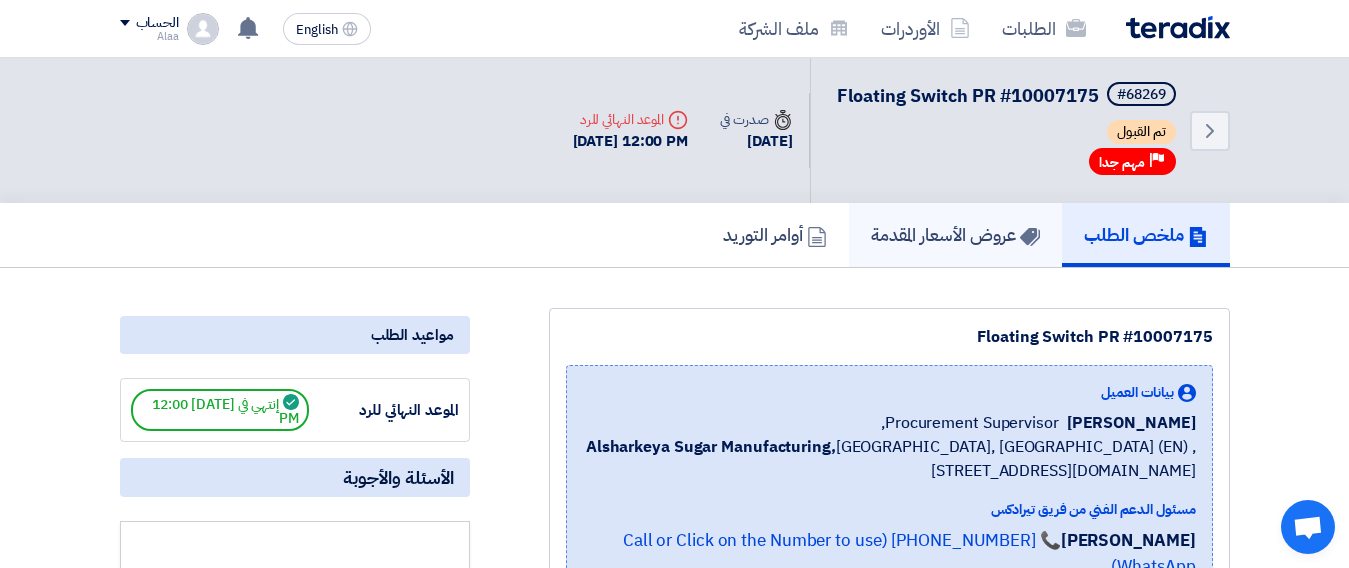click on "عروض الأسعار المقدمة" 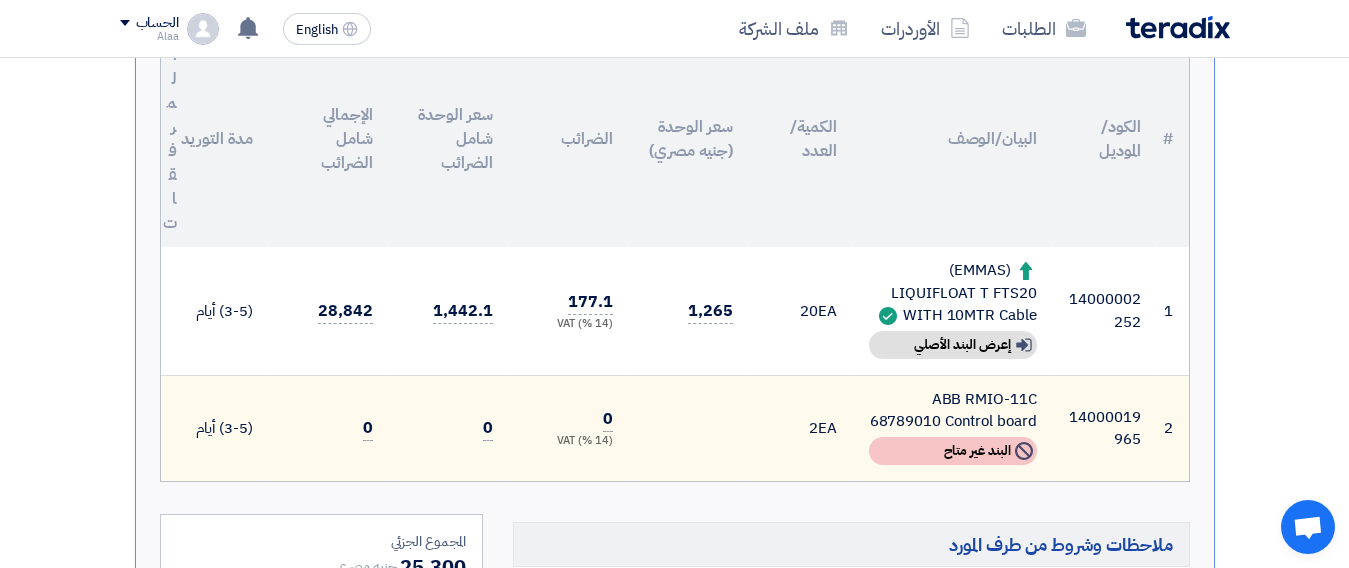 scroll, scrollTop: 515, scrollLeft: 0, axis: vertical 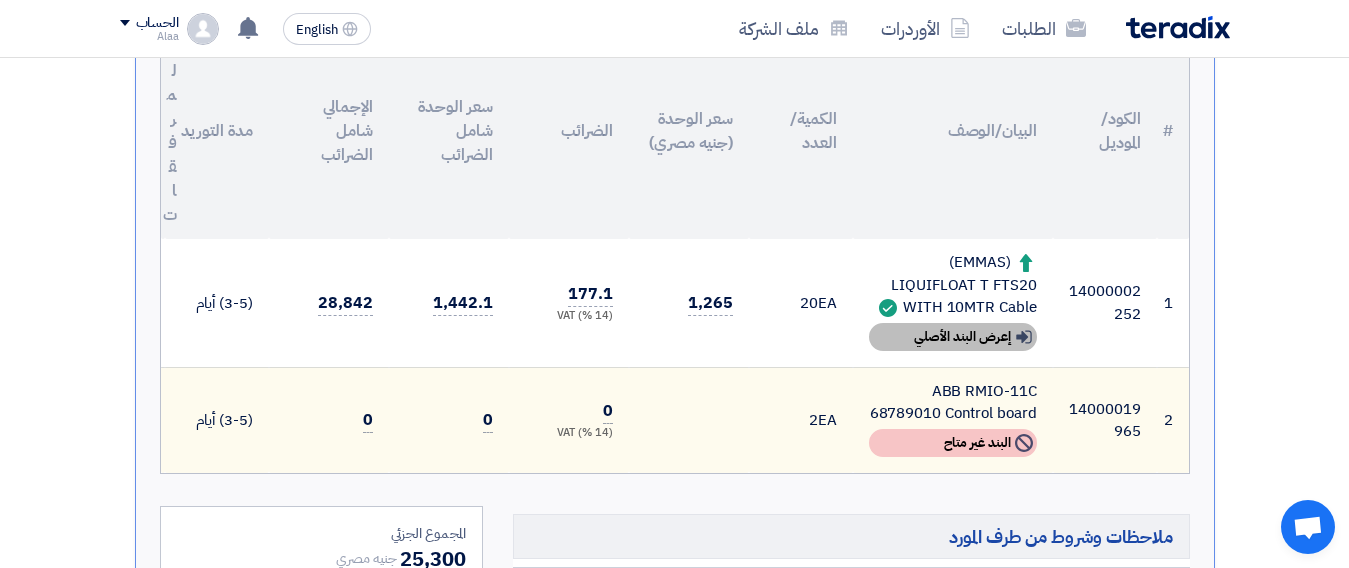 click on "Show details
إعرض البند الأصلي" at bounding box center (953, 337) 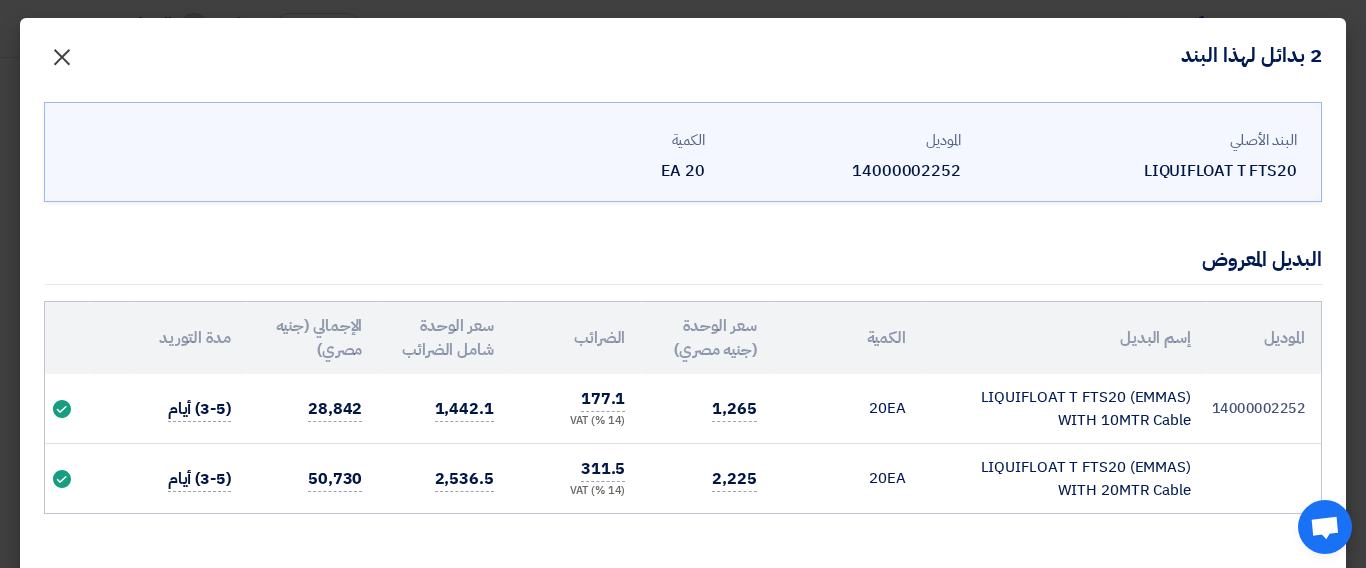 click on "×" 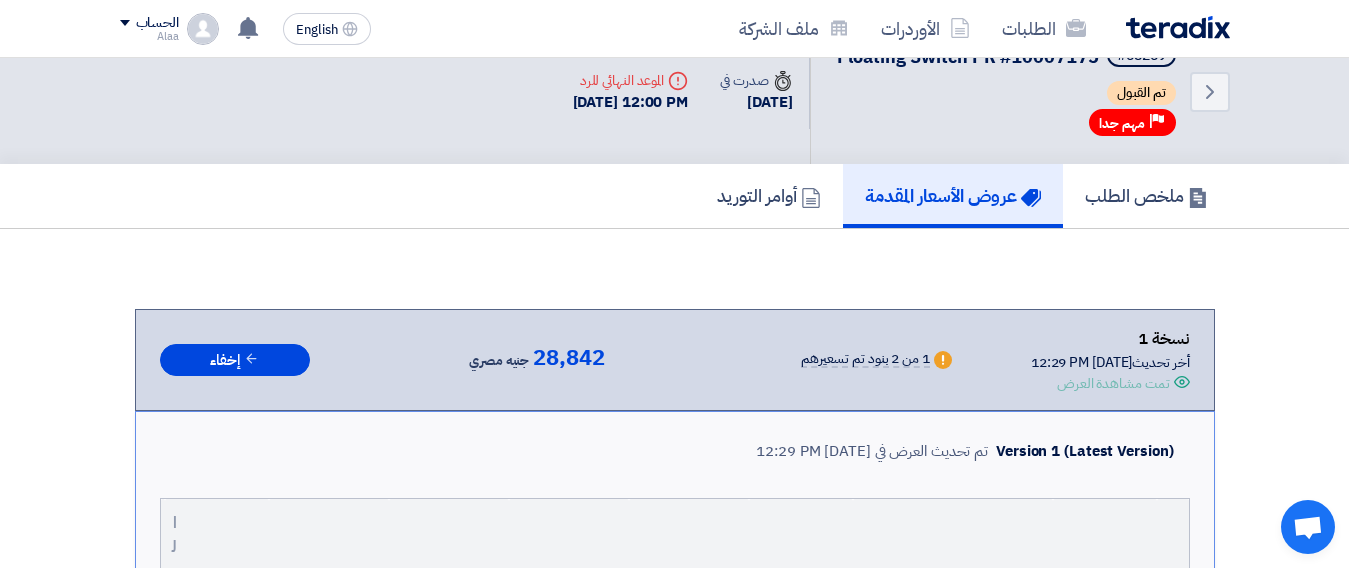 scroll, scrollTop: 47, scrollLeft: 0, axis: vertical 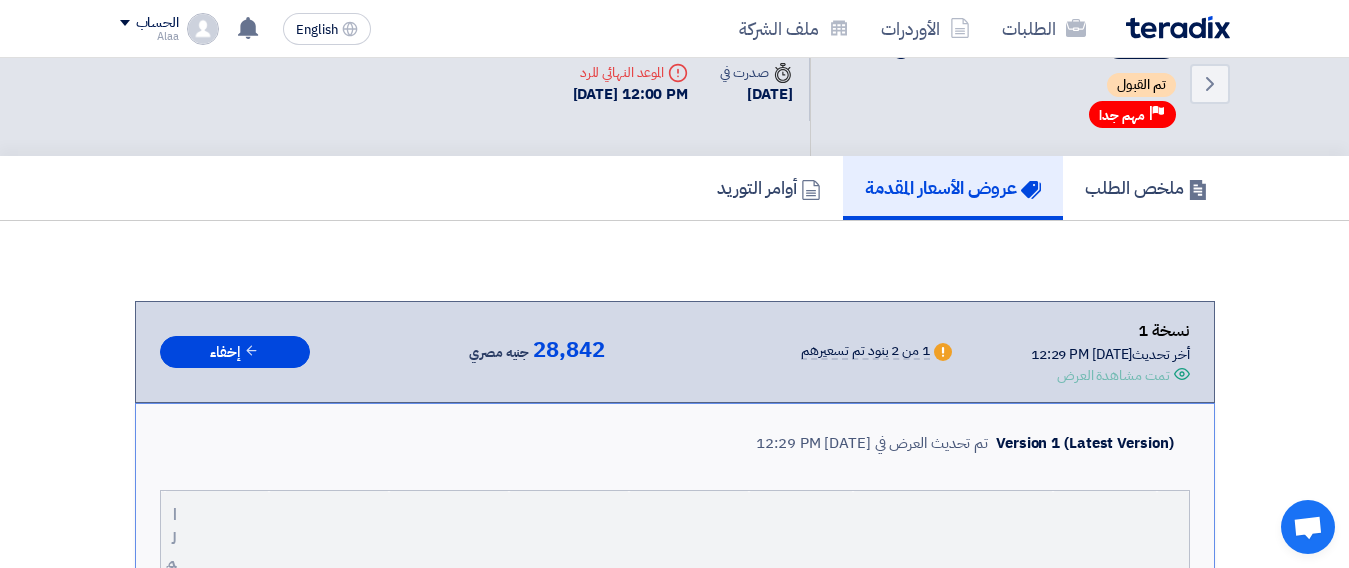 click 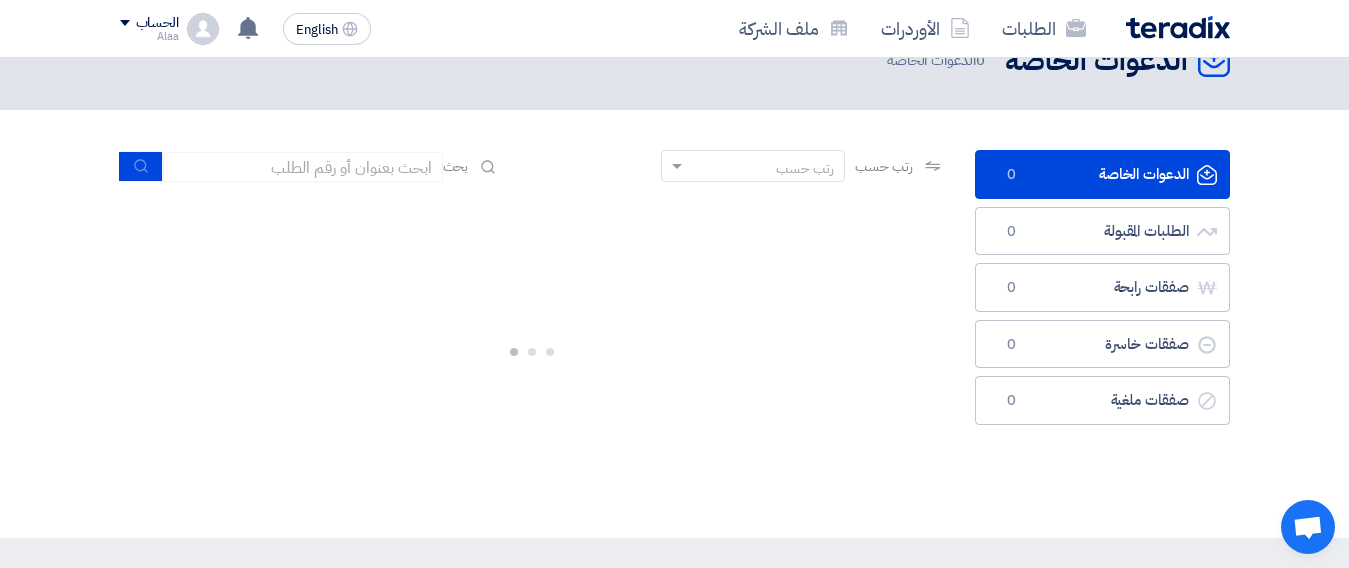 scroll, scrollTop: 0, scrollLeft: 0, axis: both 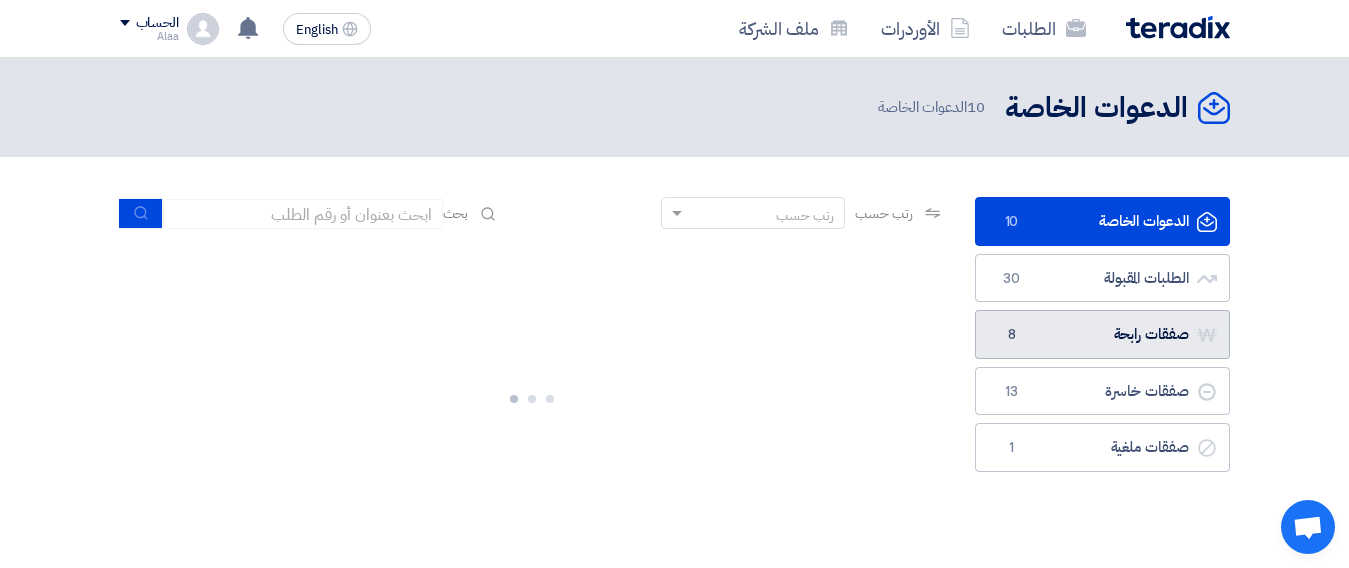 click on "صفقات رابحة
صفقات رابحة
8" 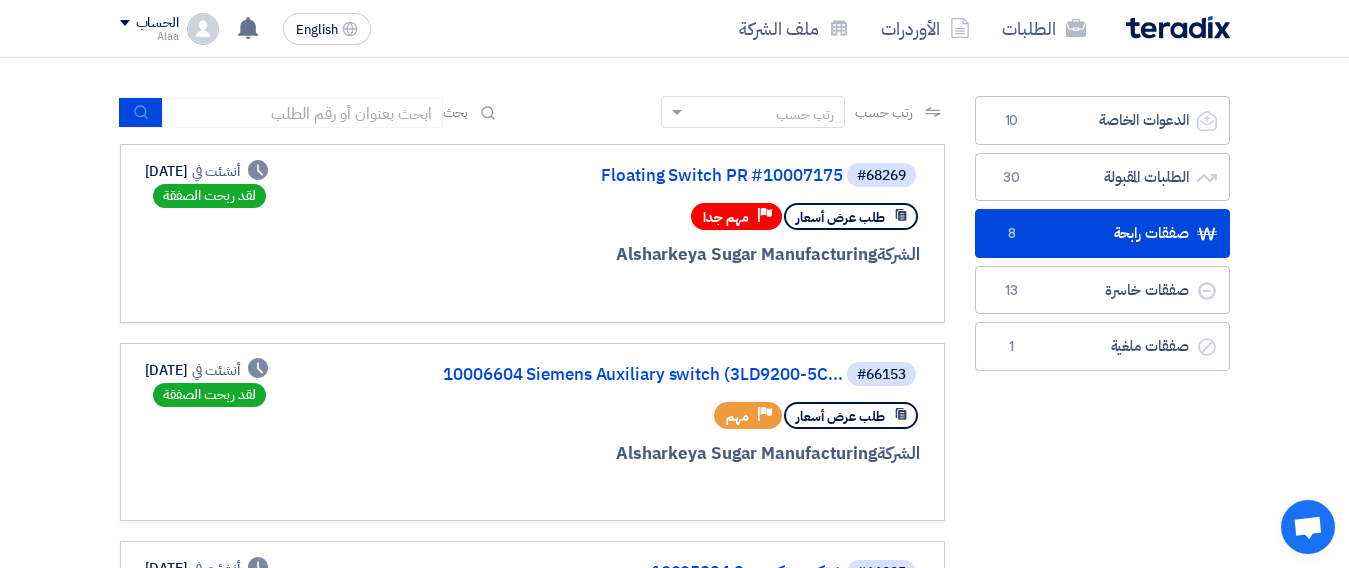 scroll, scrollTop: 105, scrollLeft: 0, axis: vertical 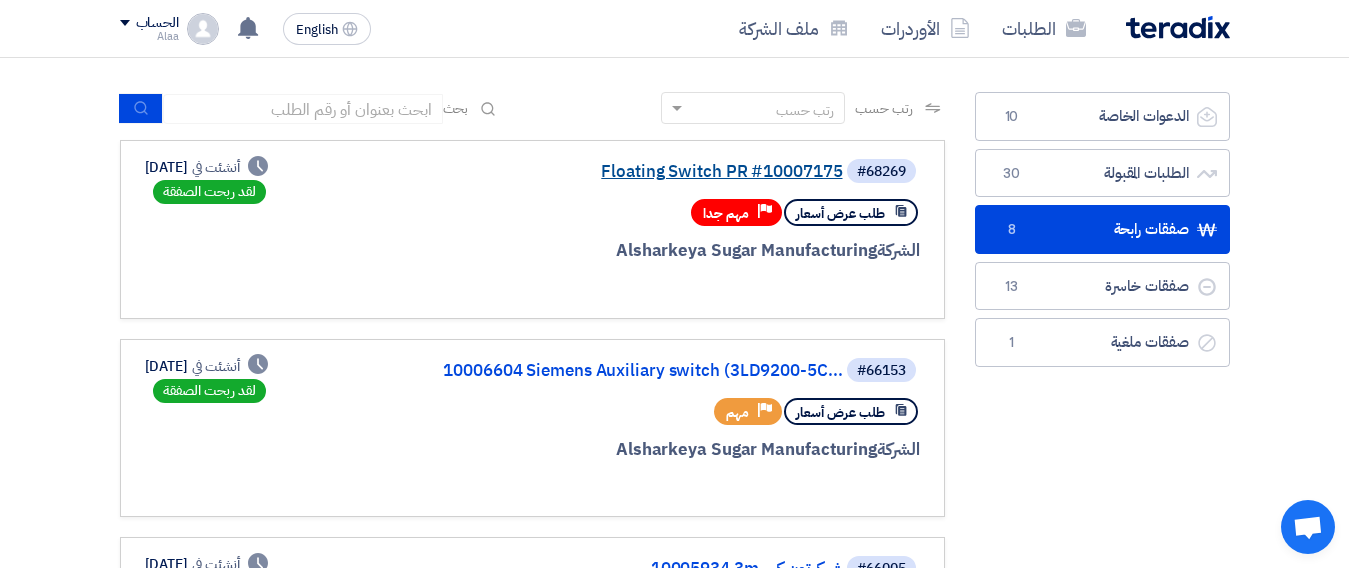 click on "Floating Switch PR #10007175" 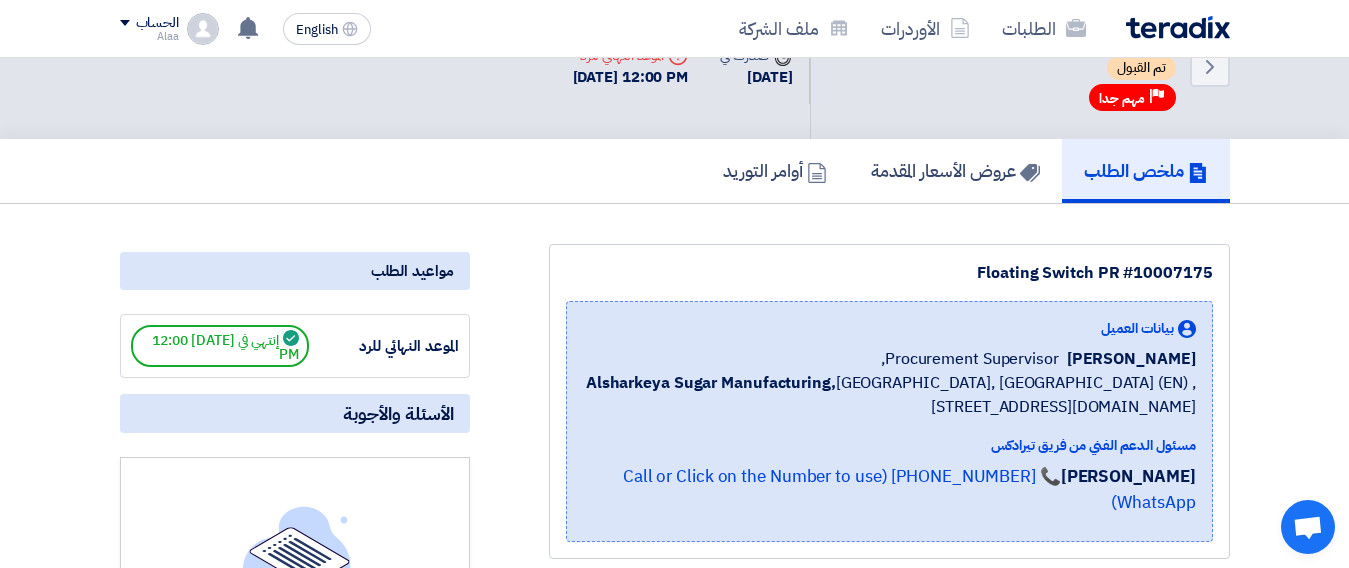 scroll, scrollTop: 60, scrollLeft: 0, axis: vertical 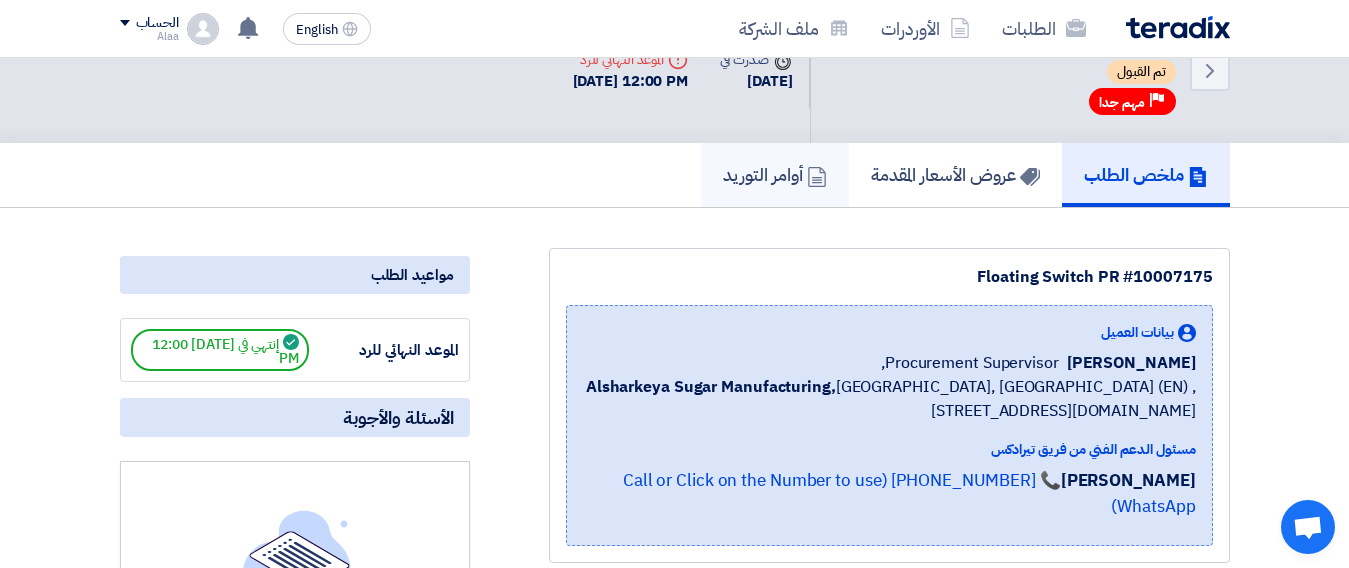 click on "أوامر التوريد" 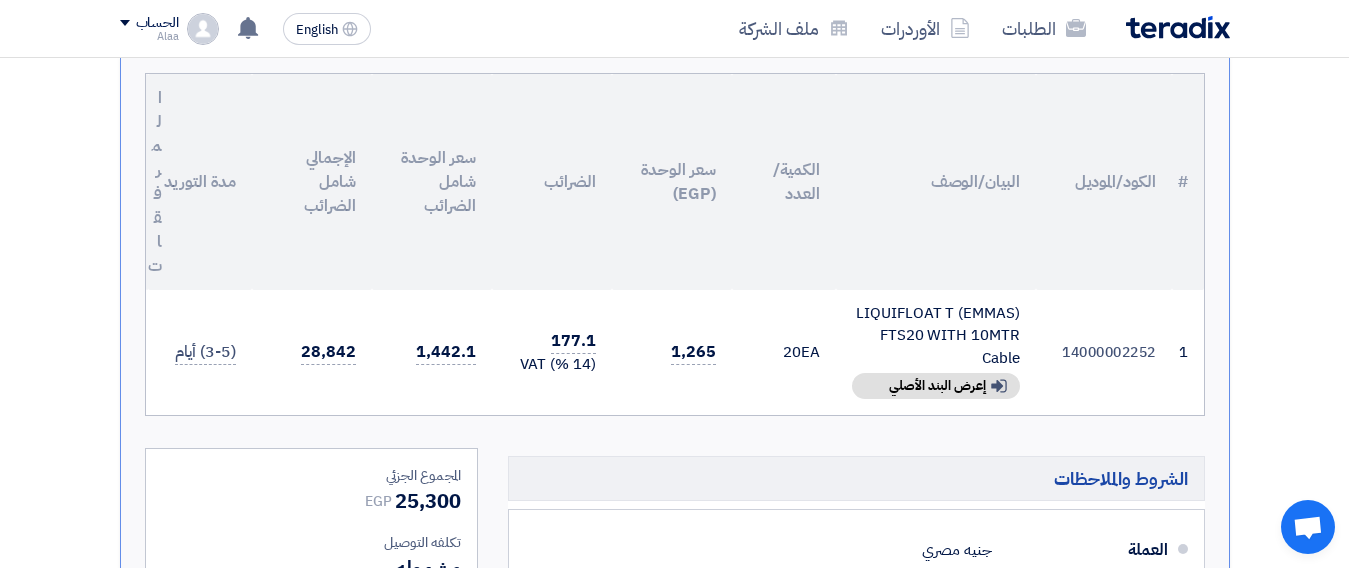 scroll, scrollTop: 412, scrollLeft: 0, axis: vertical 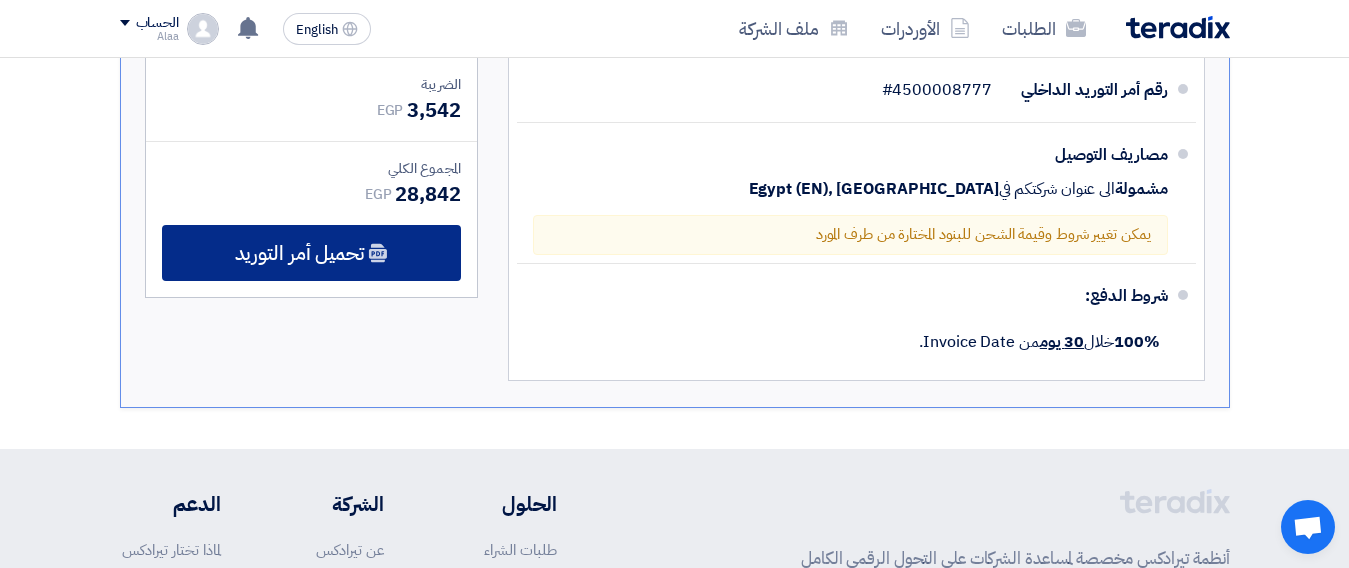 click on "تحميل أمر التوريد" at bounding box center [311, 253] 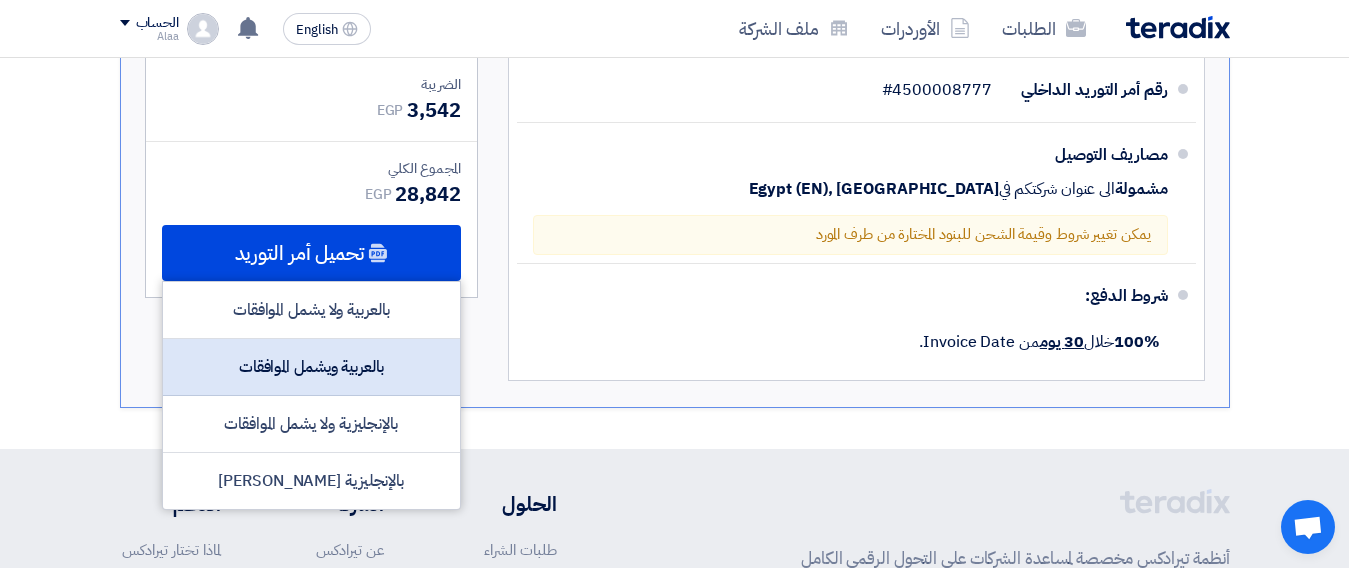 click on "بالعربية ويشمل الموافقات" at bounding box center [311, 367] 